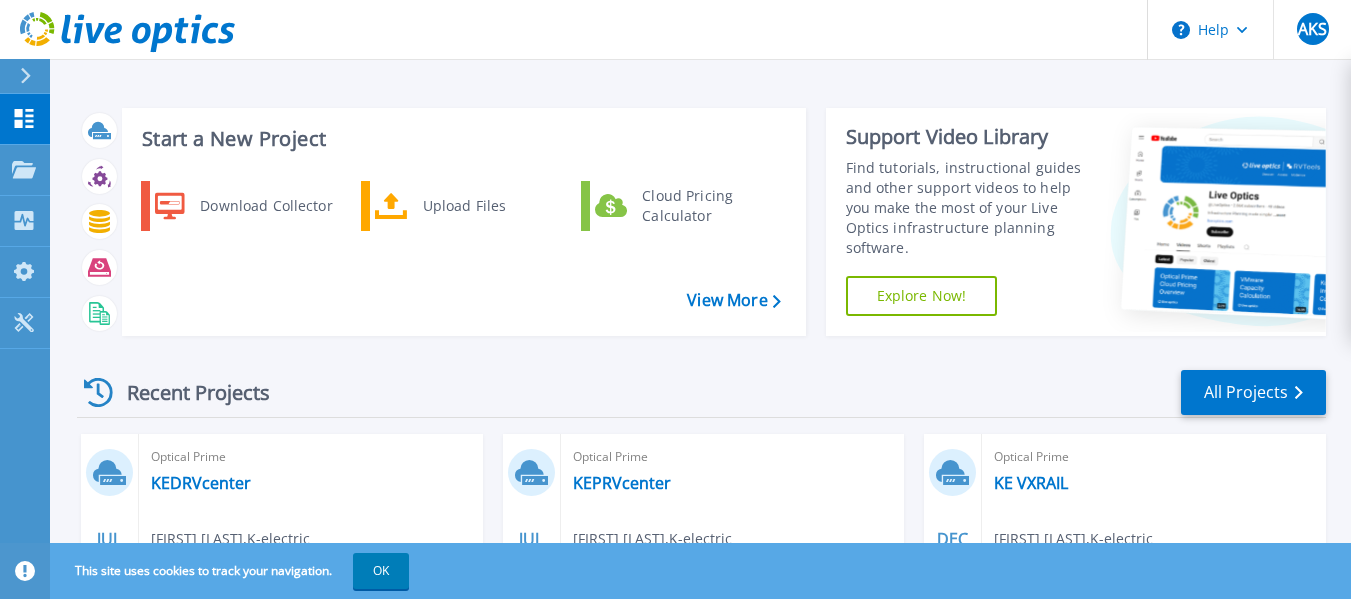 scroll, scrollTop: 0, scrollLeft: 0, axis: both 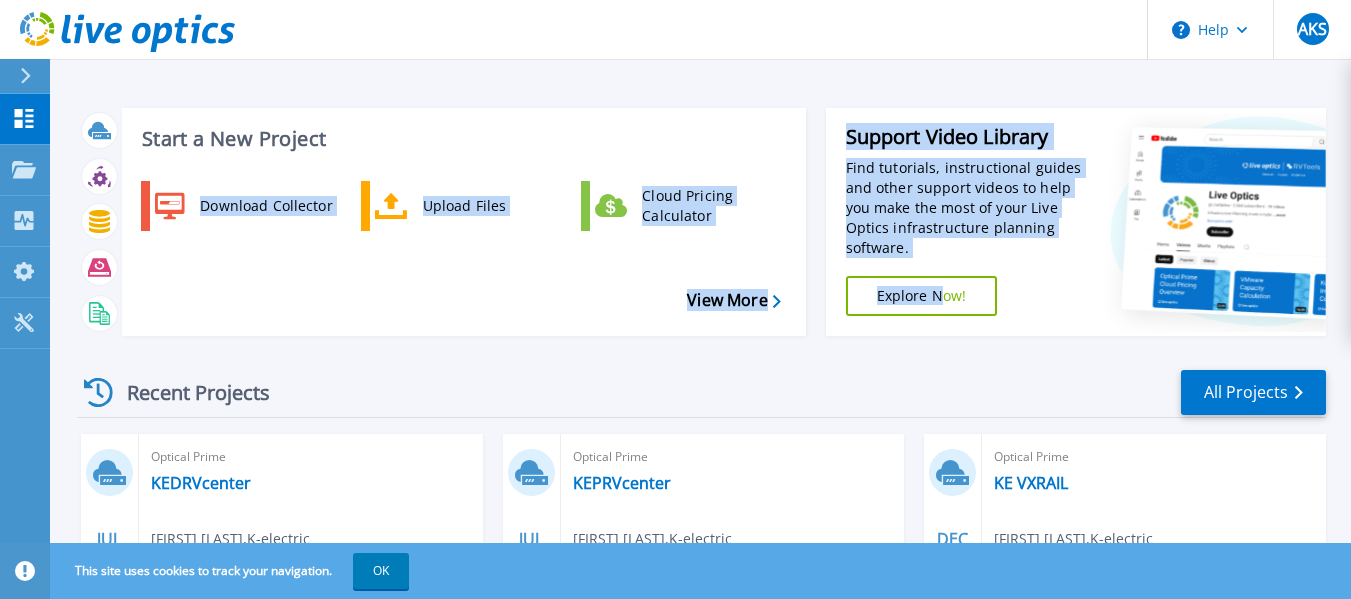 click on "Start a New Project     Download Collector     Upload Files     Cloud Pricing Calculator View More  Support Video Library Find tutorials, instructional guides and other support videos to help you make the most of your Live Optics infrastructure planning software. Explore Now! Recent Projects All Projects JUL   31   2024 Optical Prime KEDRVcenter [FIRST] [LAST] ,  K-electric [DATE], [TIME] ([TIMEZONE]) Archived Complete Project ID:  [NUMBER] JUL   31   2024 Optical Prime KEPRVcenter [FIRST] [LAST] ,  K-electric [DATE], [TIME] ([TIMEZONE]) Archived Complete Project ID:  [NUMBER] DEC   23   2023 Optical Prime KE VXRAIL [FIRST] [LAST] ,  K-electric [DATE], [TIME] ([TIMEZONE]) Archived Complete Project ID:  [NUMBER] APR   10   2023 Unity KE Unity [FIRST] [LAST] ,  K-electric [DATE], [TIME] ([TIMEZONE]) Complete Project ID:  [NUMBER] AUG   5   2022 Optical Prime NB00193965 [FIRST] [LAST] ,  Dell  [DATE], [TIME] ([TIMEZONE]) Anonymous Project ID:  [NUMBER] AUG   5   2022 Optical Prime IBMTPC [FIRST] [LAST] ,  Dell  Anonymous Project ID:  [NUMBER]" at bounding box center [700, 524] 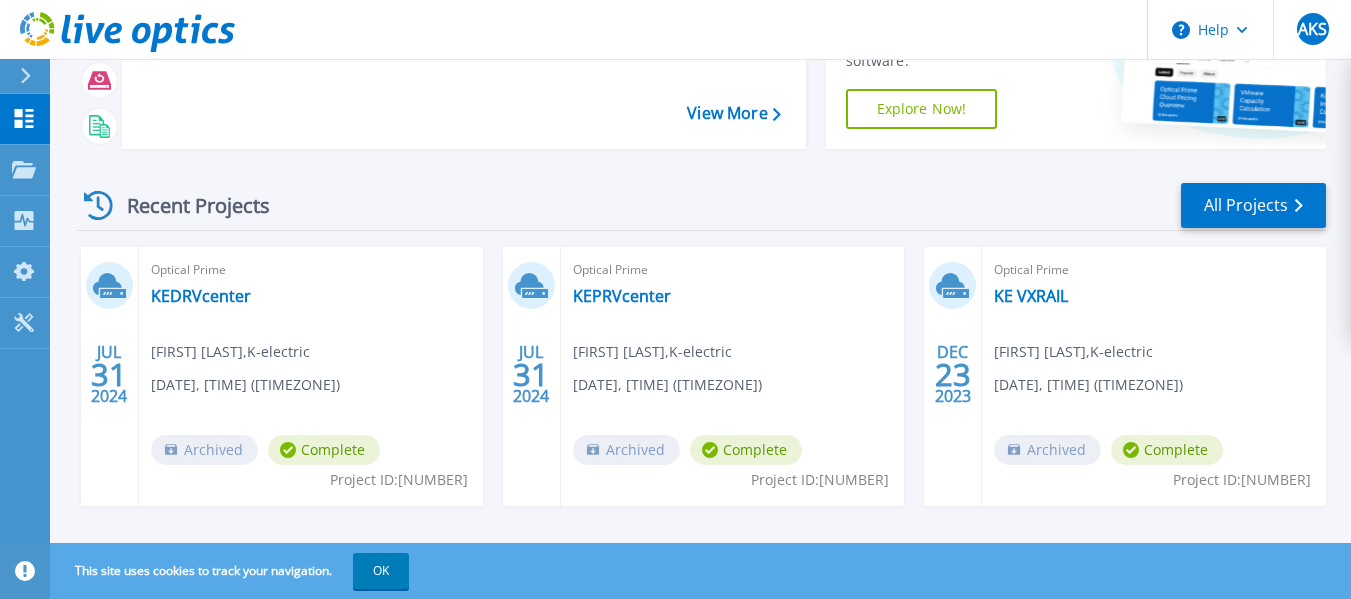 scroll, scrollTop: 0, scrollLeft: 0, axis: both 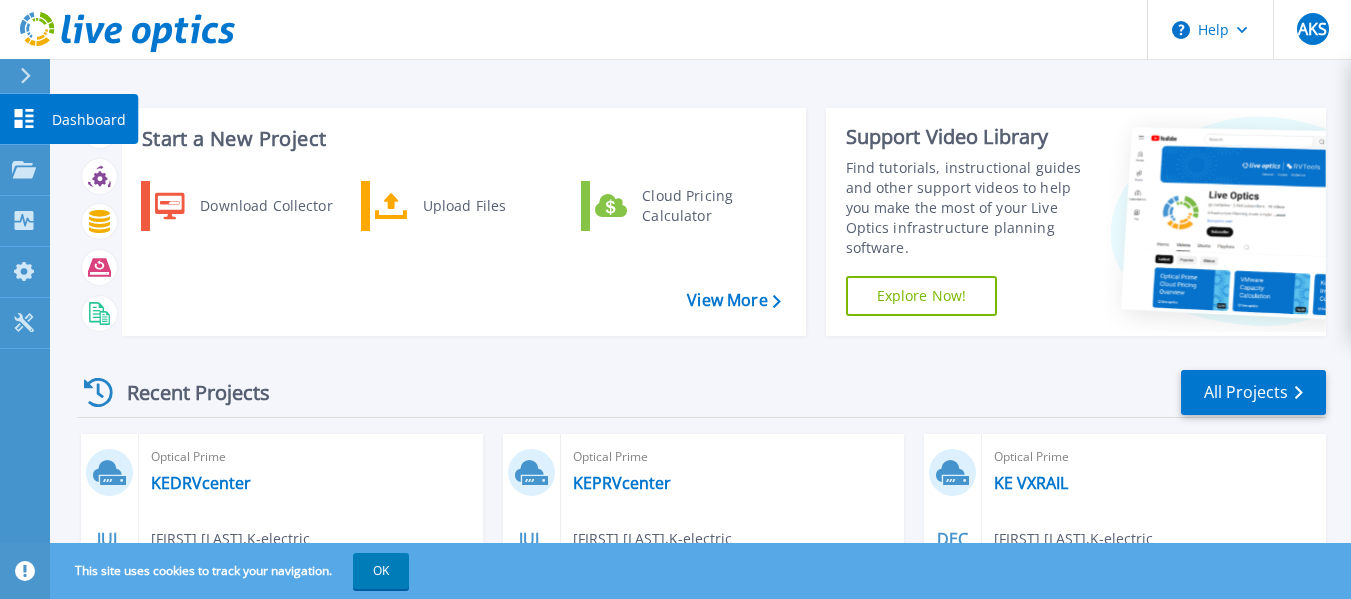click at bounding box center (34, 76) 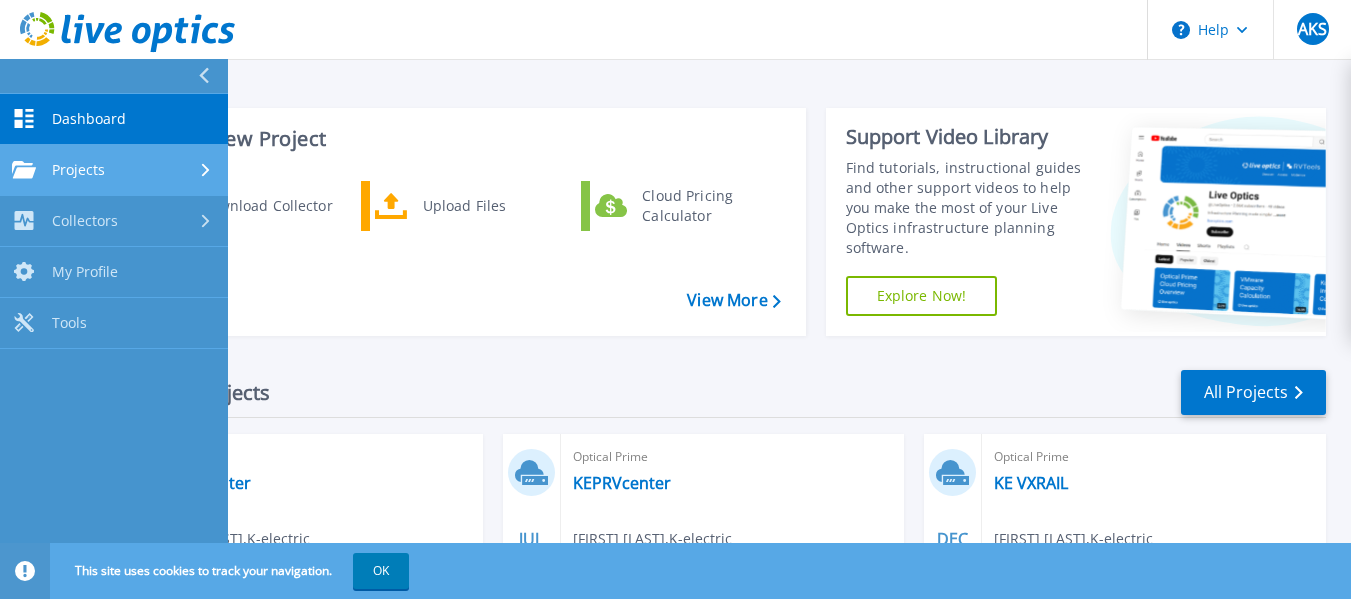 click on "Projects Projects" at bounding box center [114, 170] 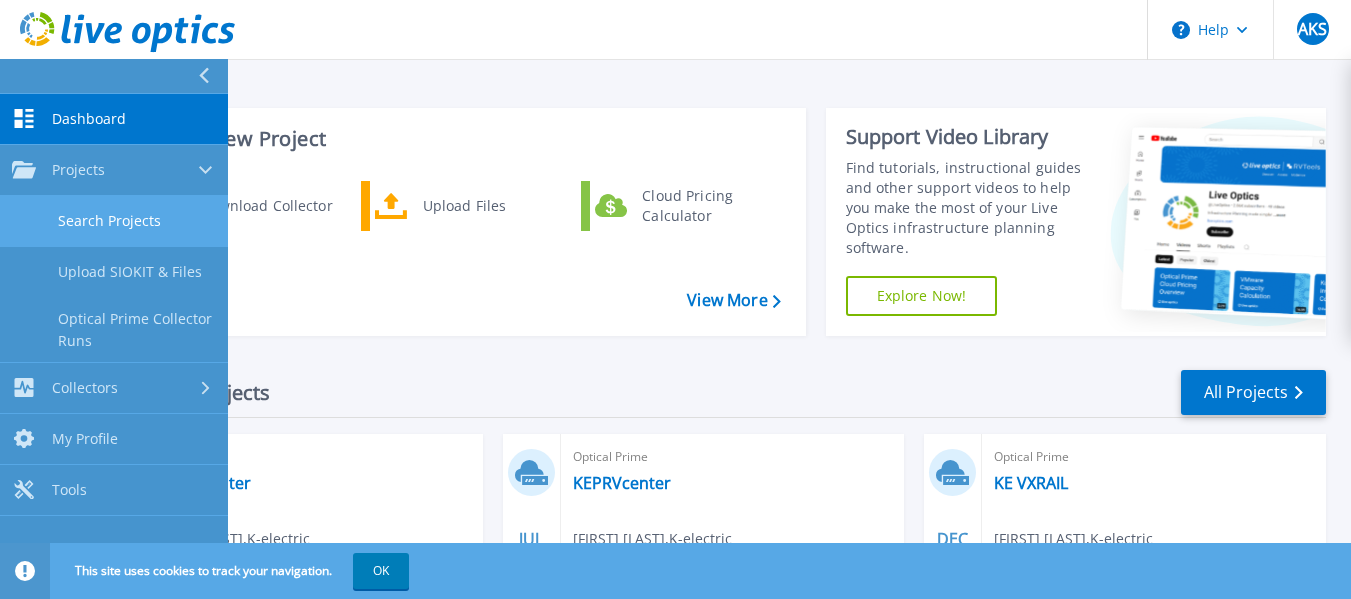 click on "Search Projects" at bounding box center (114, 221) 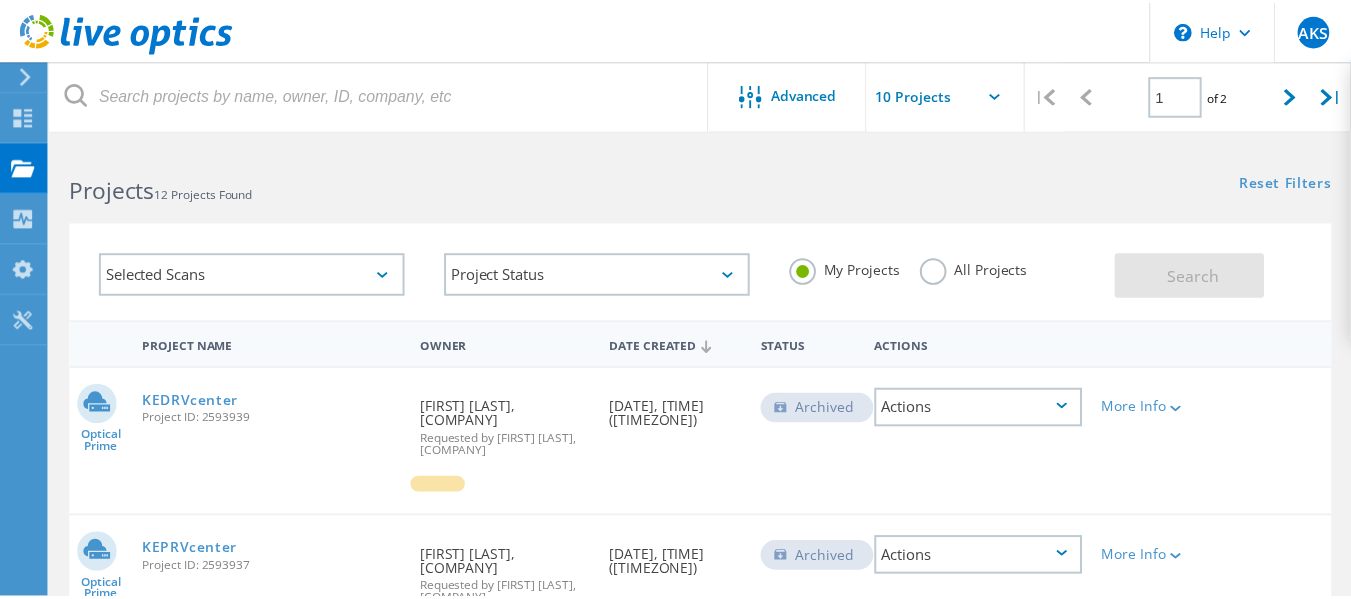 scroll, scrollTop: 0, scrollLeft: 0, axis: both 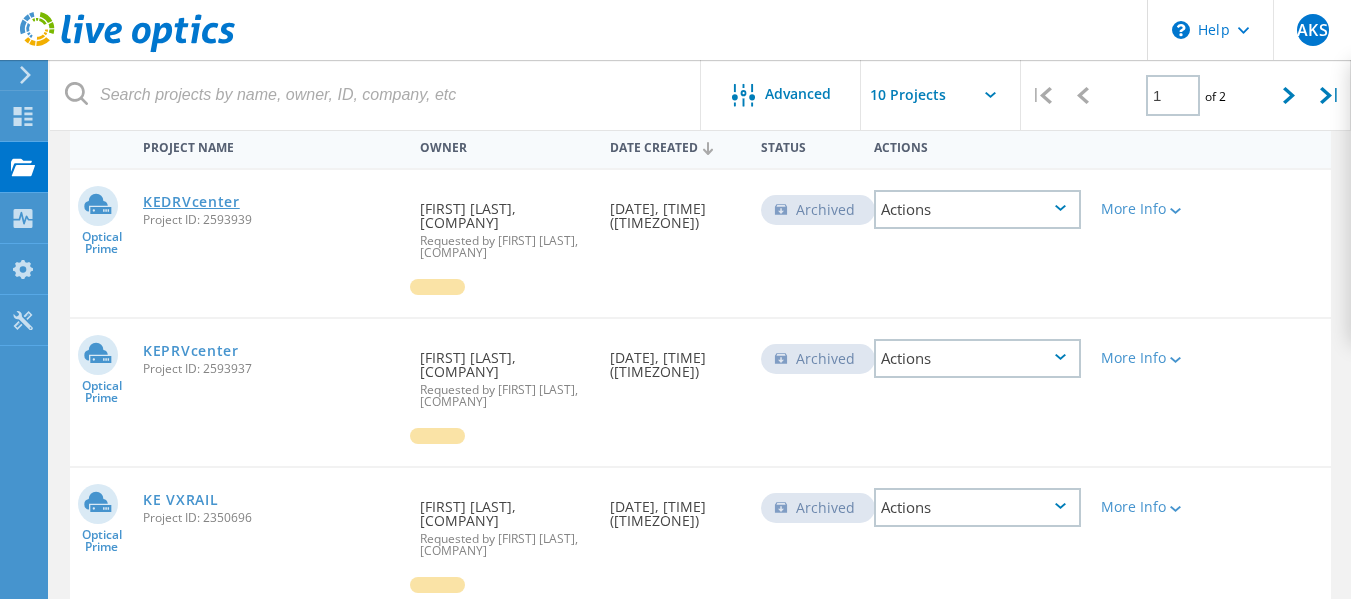 click on "KEDRVcenter" 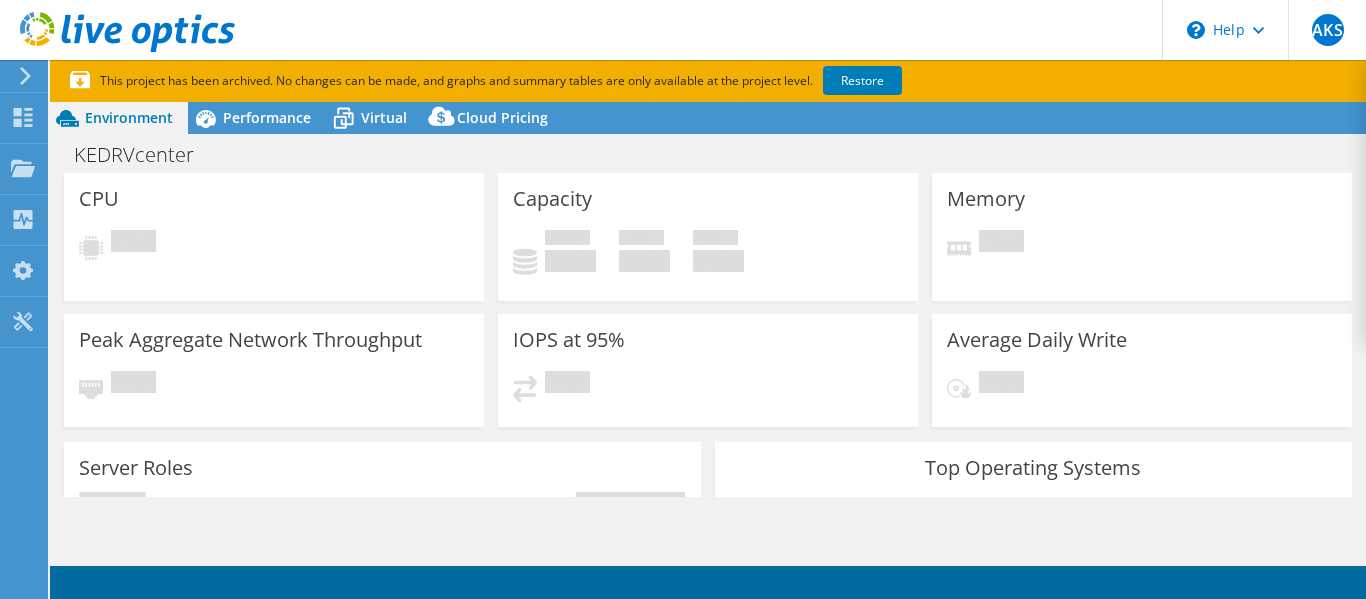 scroll, scrollTop: 0, scrollLeft: 0, axis: both 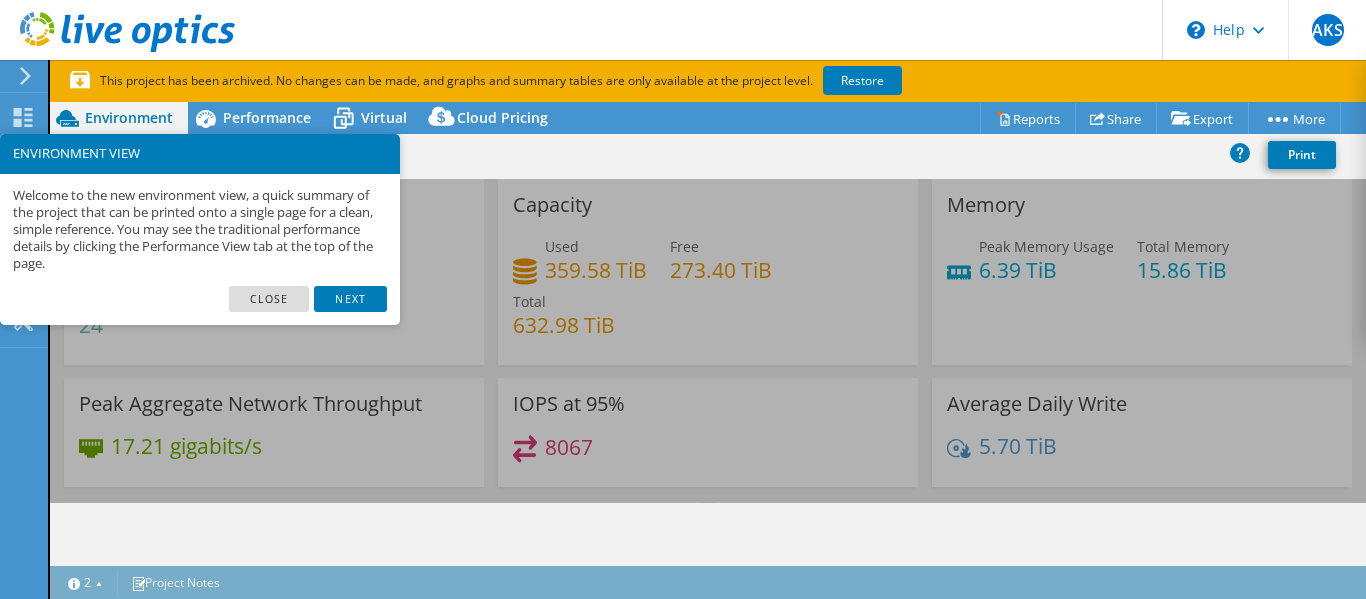 select on "USD" 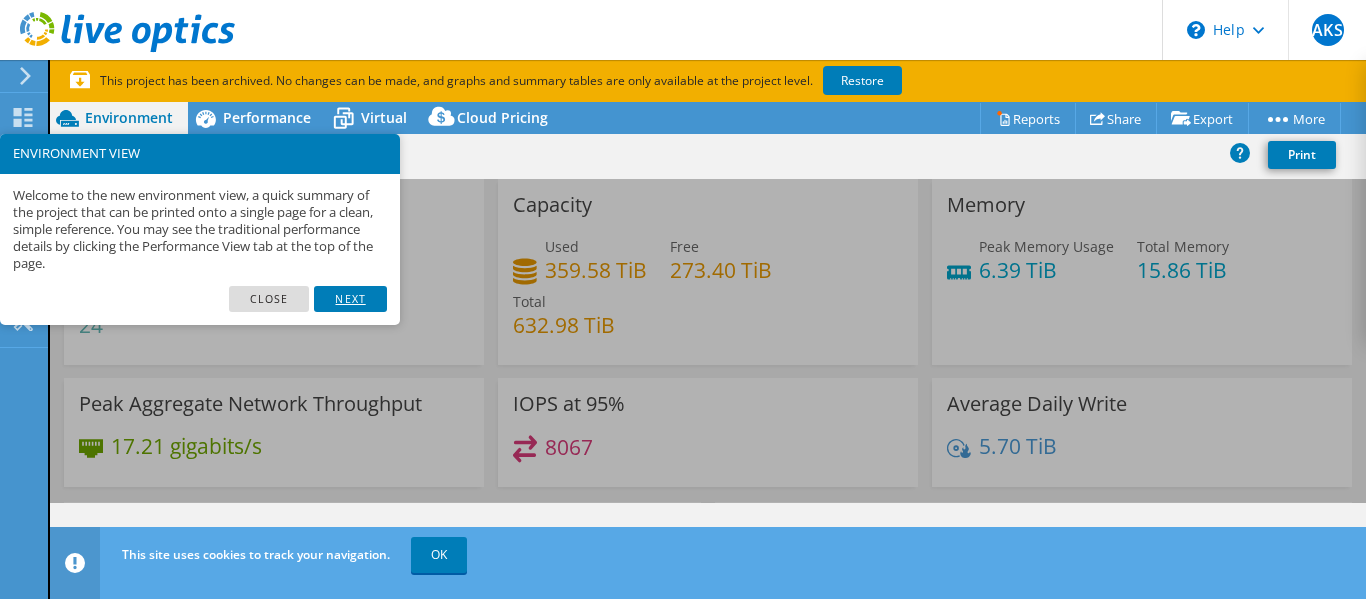 click on "Next" at bounding box center [350, 299] 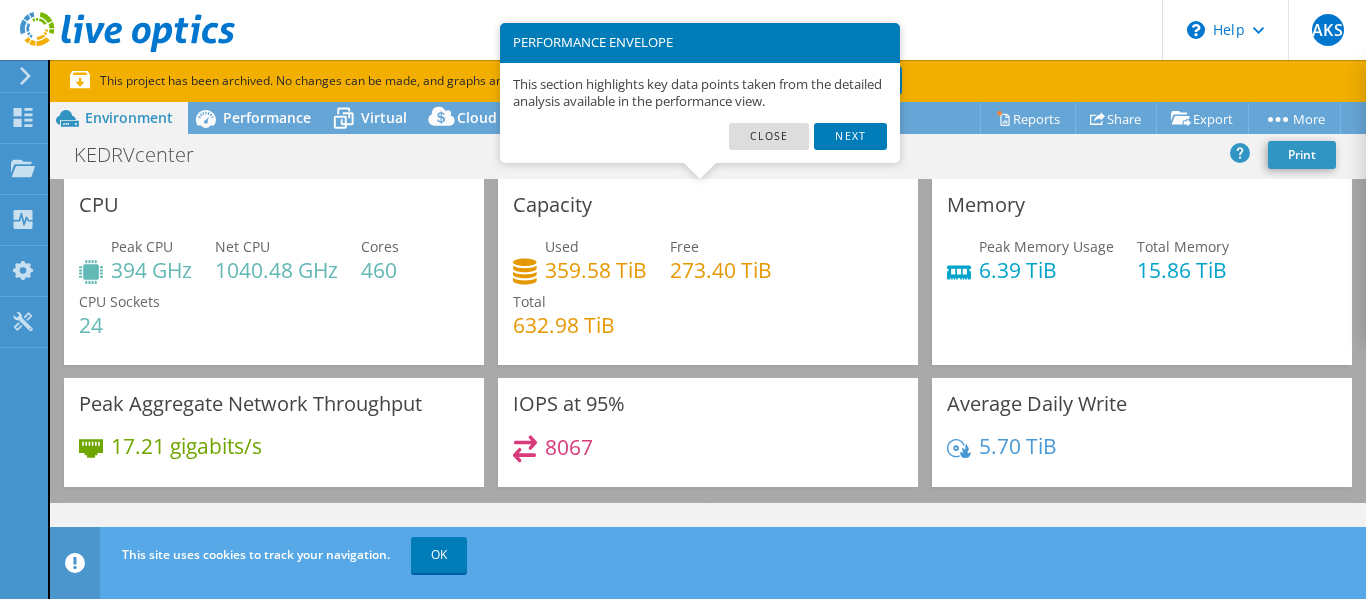 scroll, scrollTop: 42, scrollLeft: 0, axis: vertical 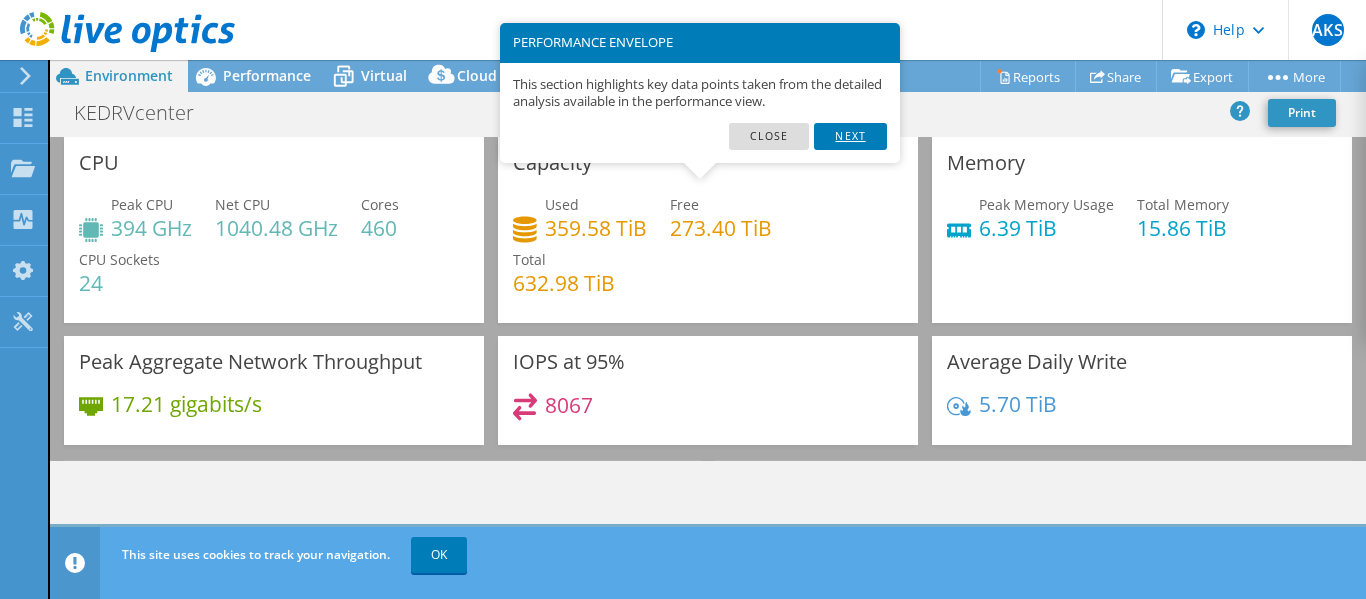 click on "Next" at bounding box center [850, 136] 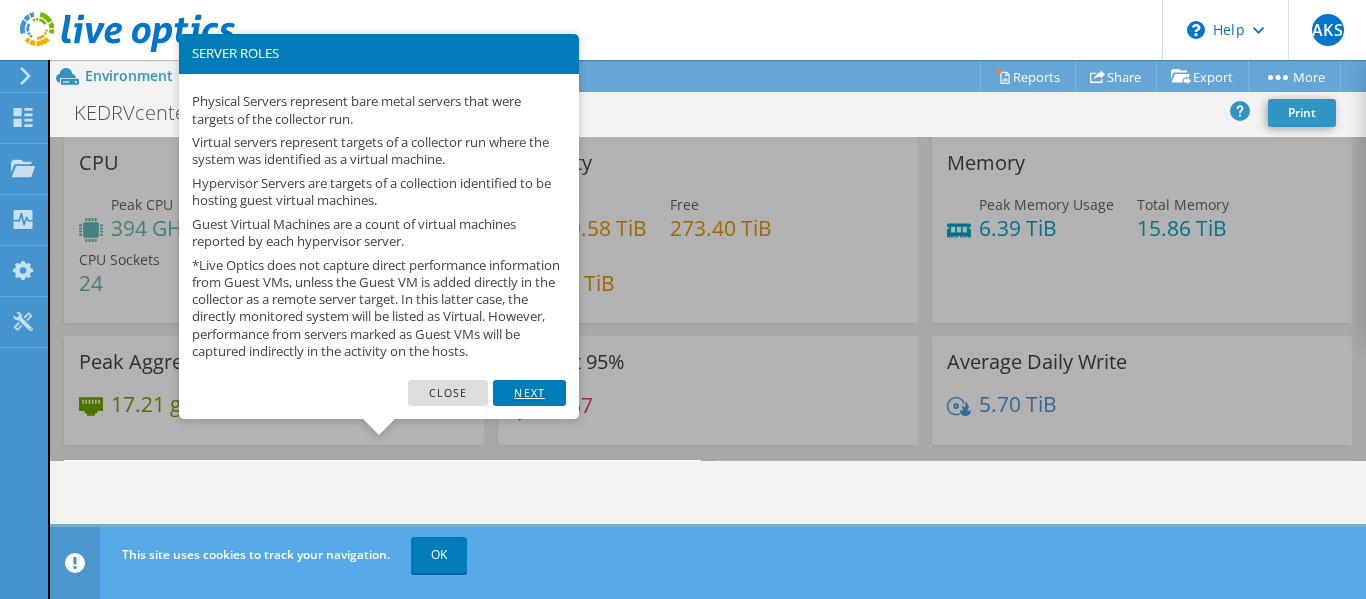 click on "Next" at bounding box center (529, 393) 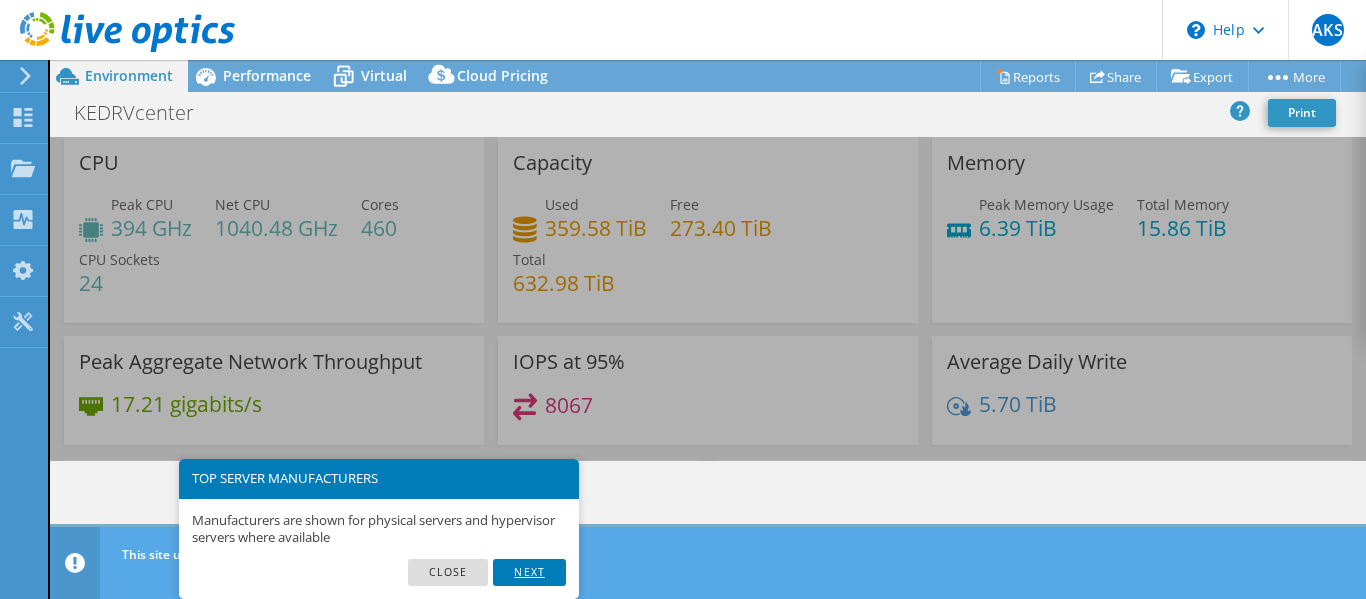 click on "Next" at bounding box center [529, 572] 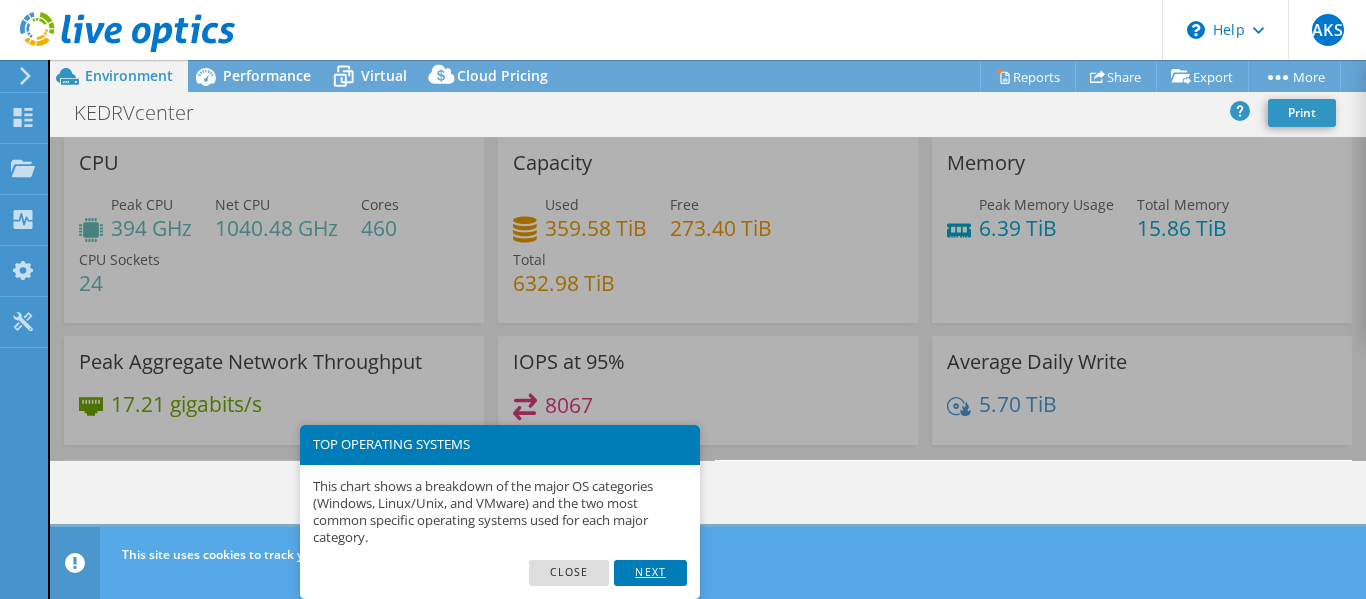 click on "Next" at bounding box center (650, 573) 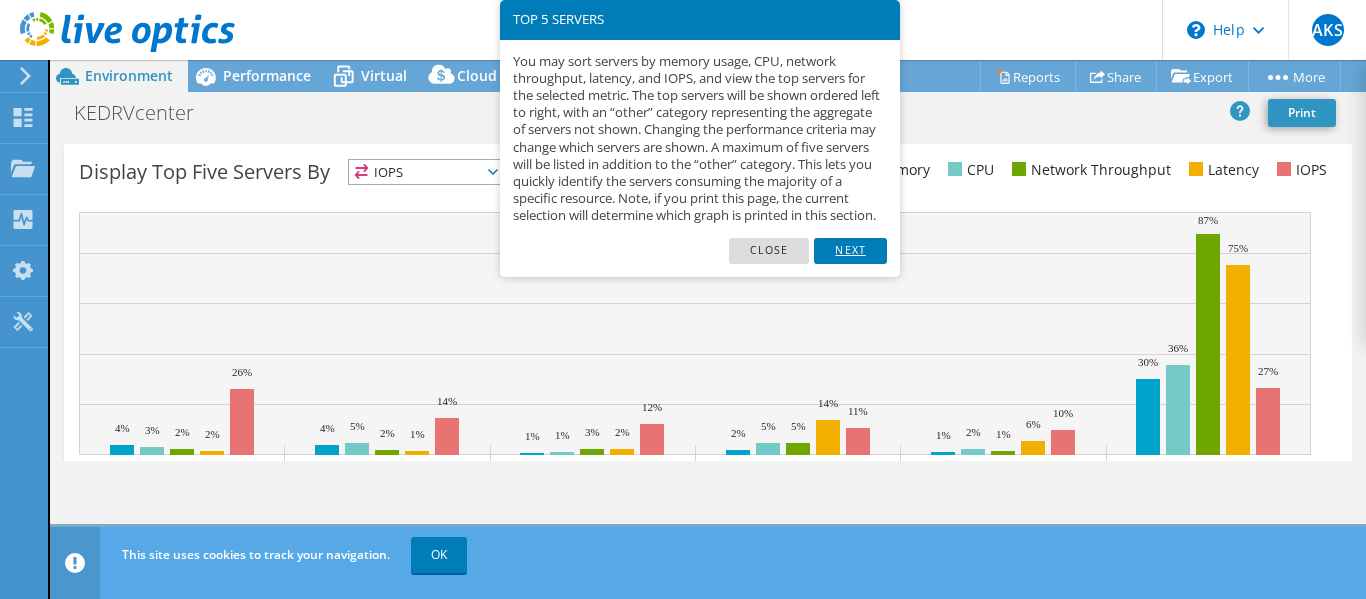 click on "Next" at bounding box center (850, 251) 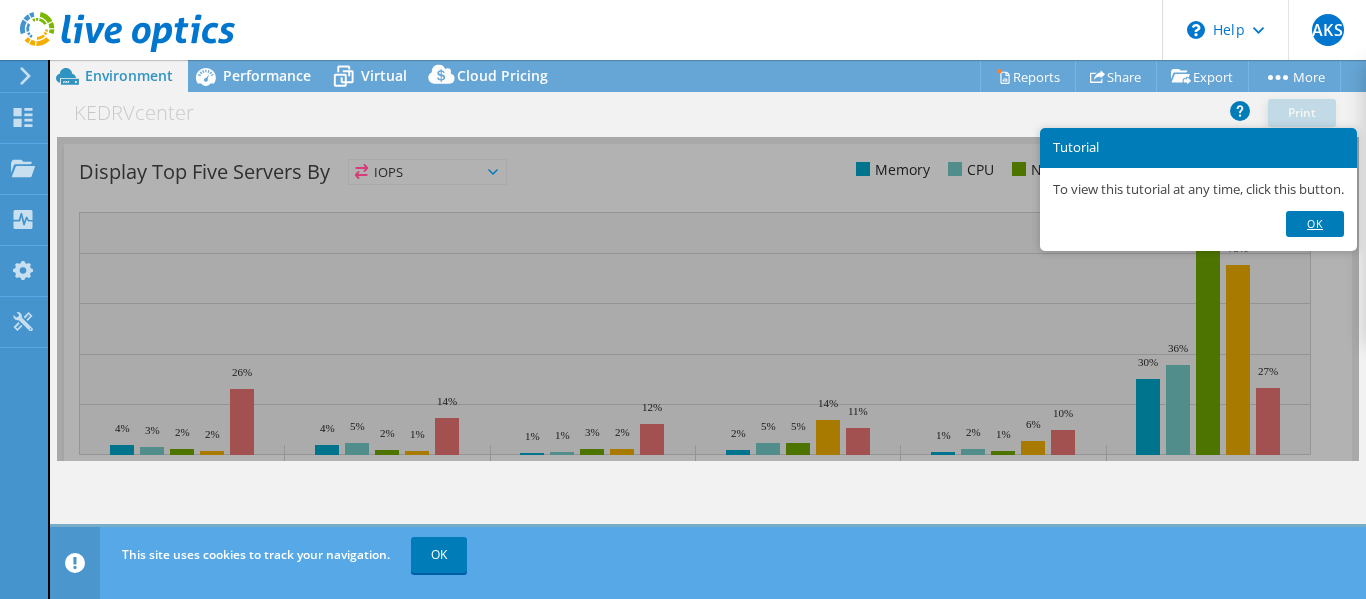 click on "Ok" at bounding box center [1315, 224] 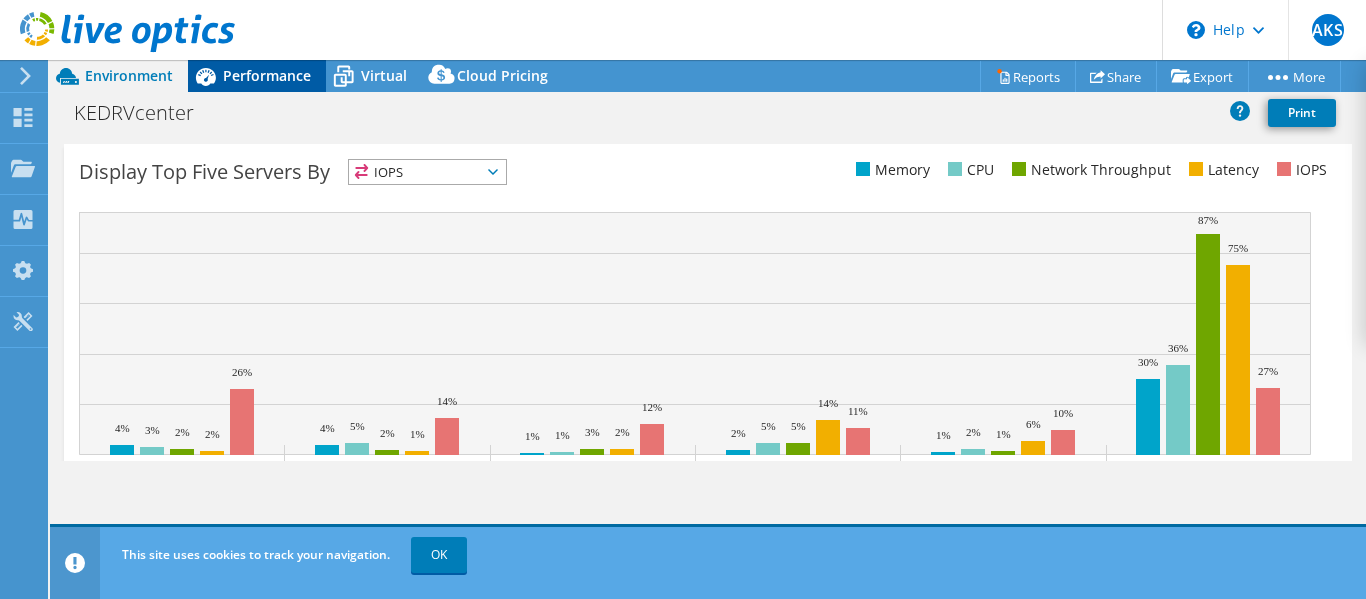 click on "Performance" at bounding box center (267, 75) 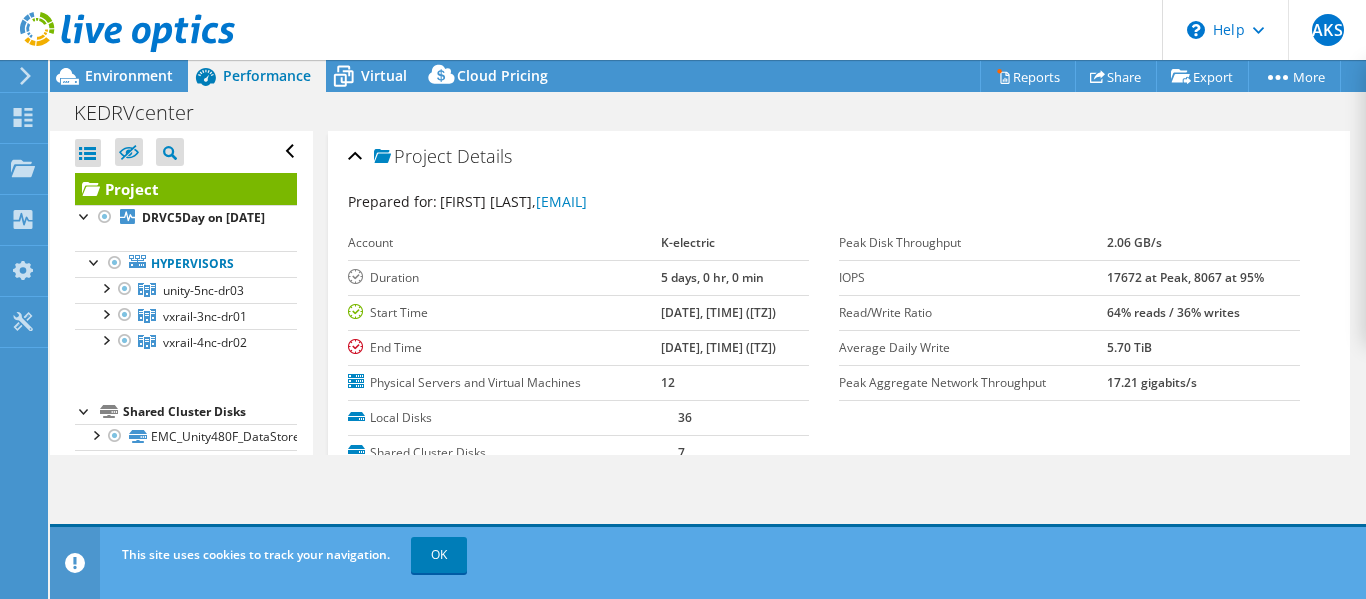 scroll, scrollTop: 0, scrollLeft: 0, axis: both 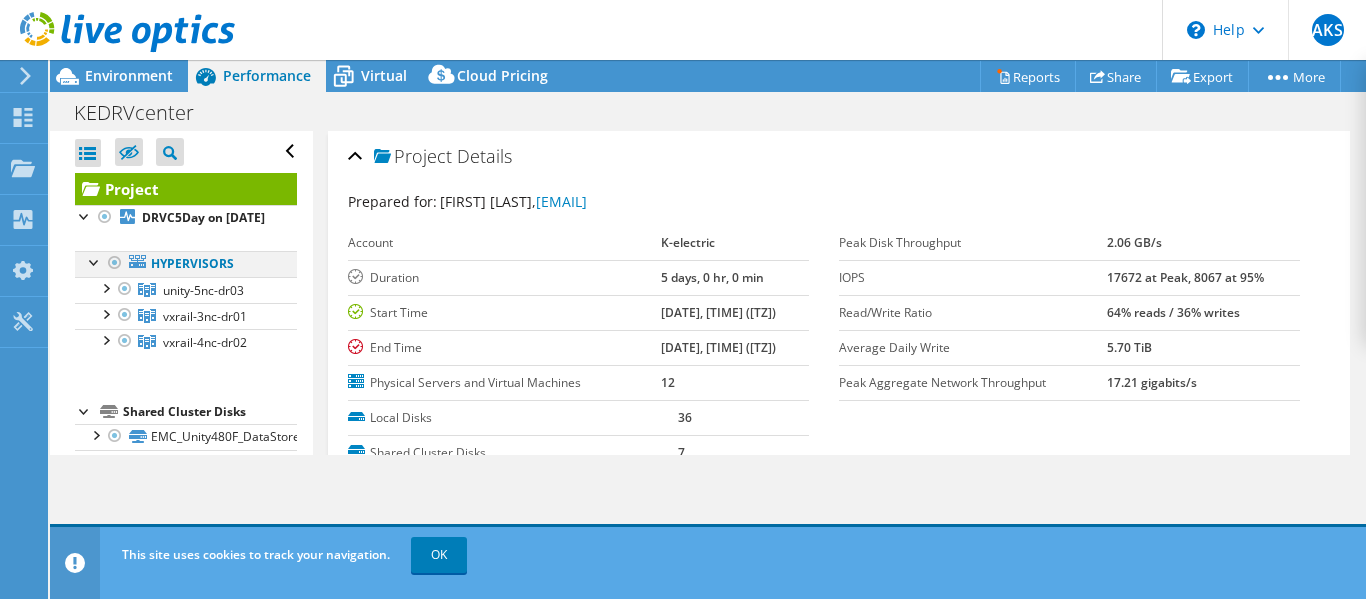 click at bounding box center [95, 261] 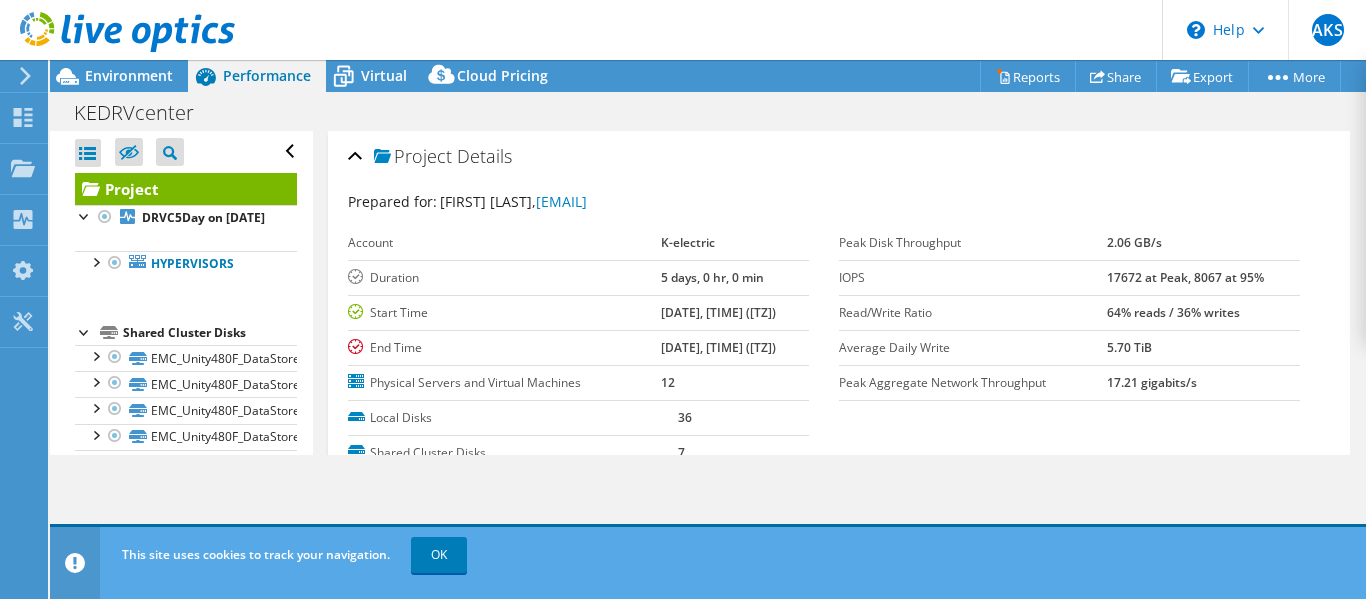 click at bounding box center (85, 331) 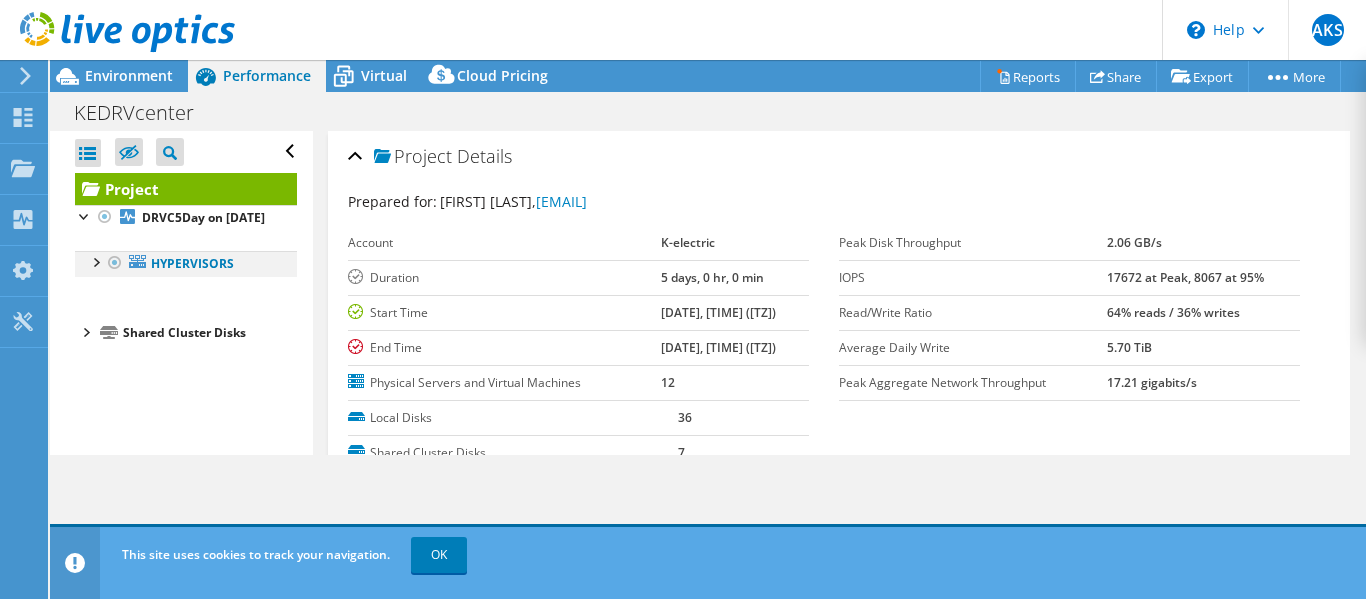 click at bounding box center (95, 261) 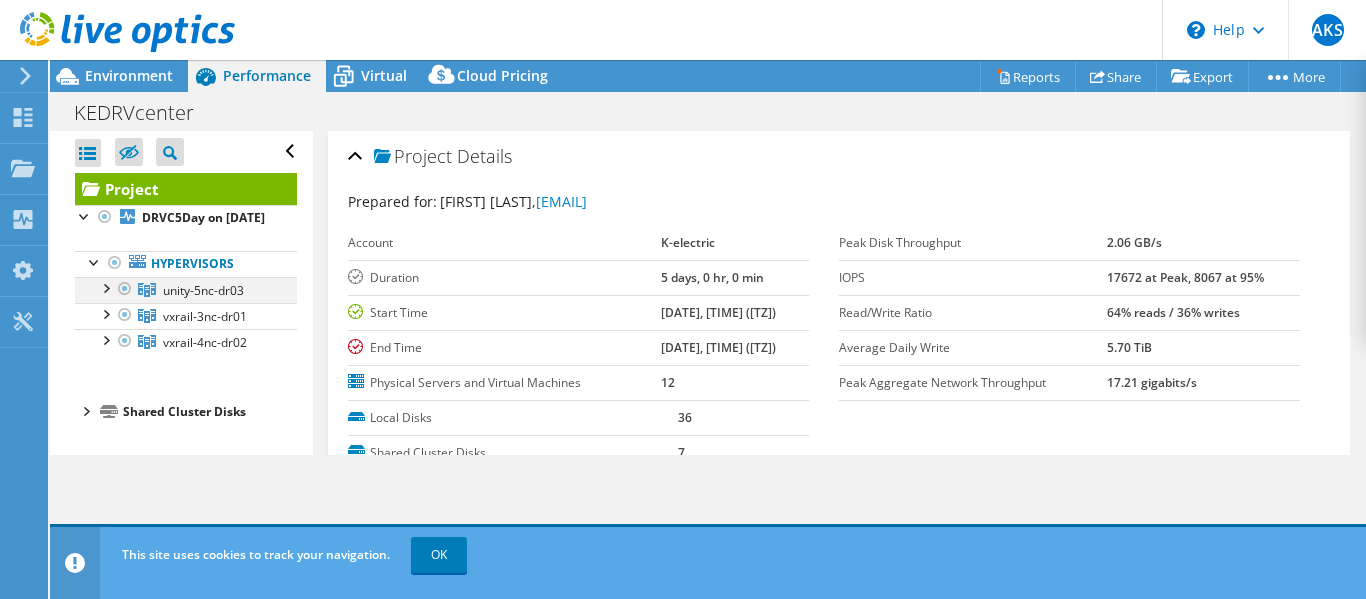 click at bounding box center [105, 287] 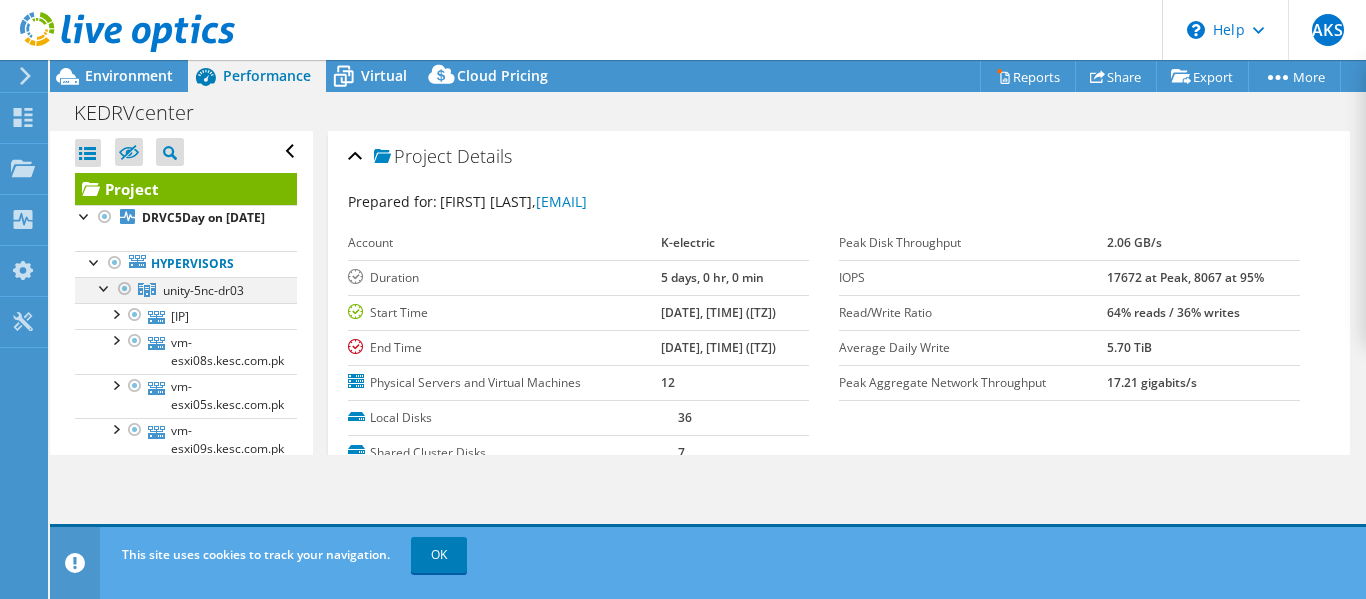 click at bounding box center [105, 287] 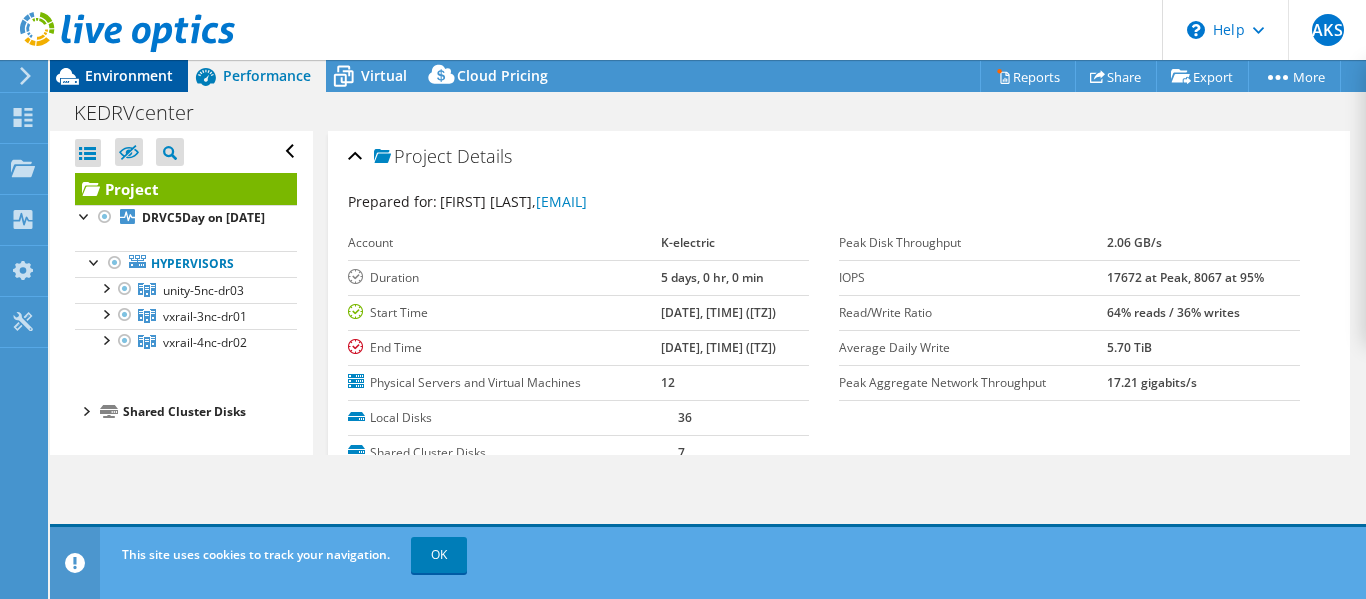 click on "Environment" at bounding box center (129, 75) 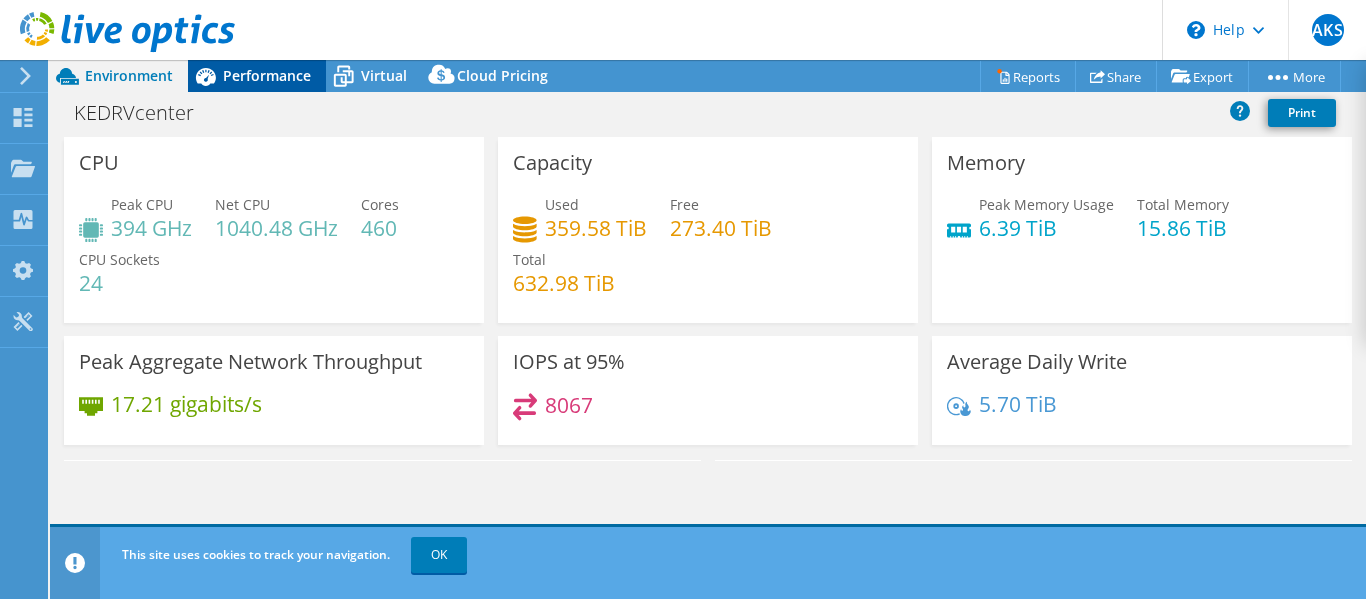 click on "Performance" at bounding box center (267, 75) 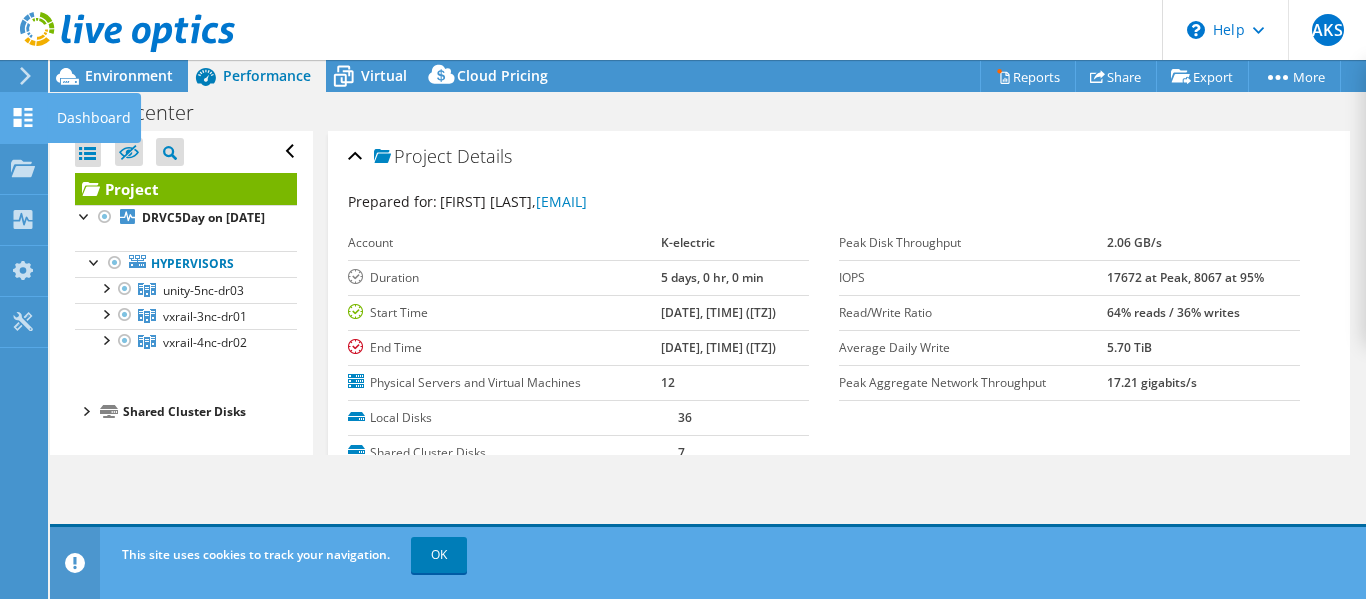 click at bounding box center (23, 120) 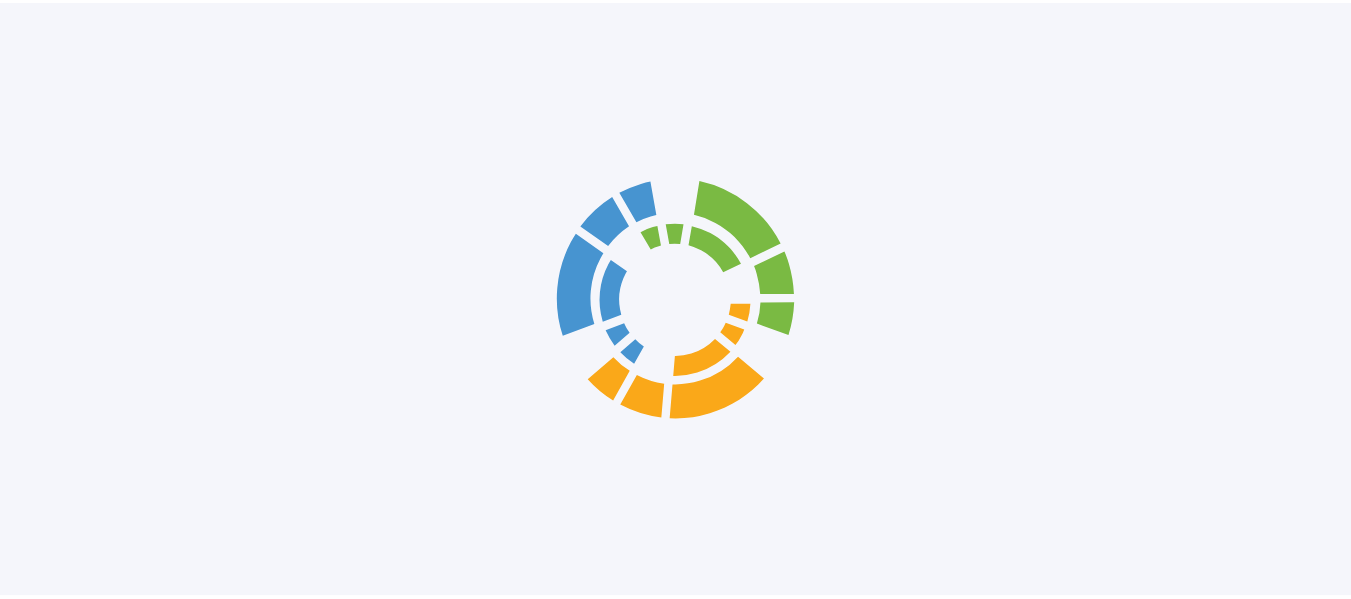 scroll, scrollTop: 0, scrollLeft: 0, axis: both 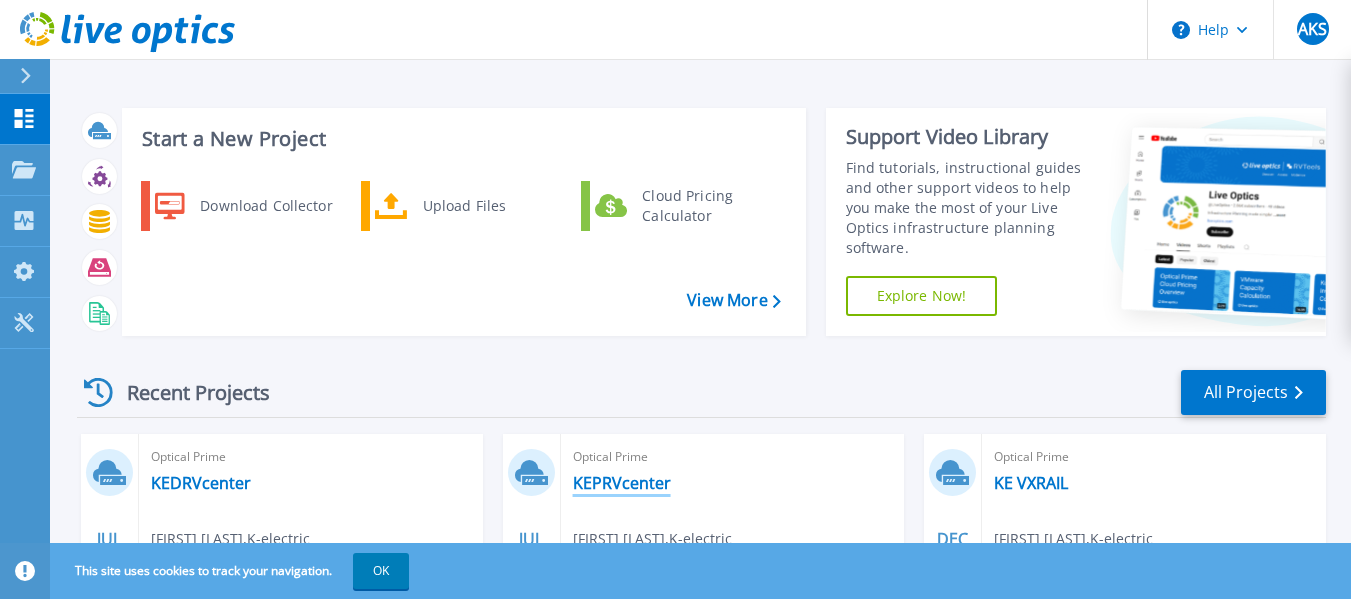 click on "KEPRVcenter" at bounding box center [622, 483] 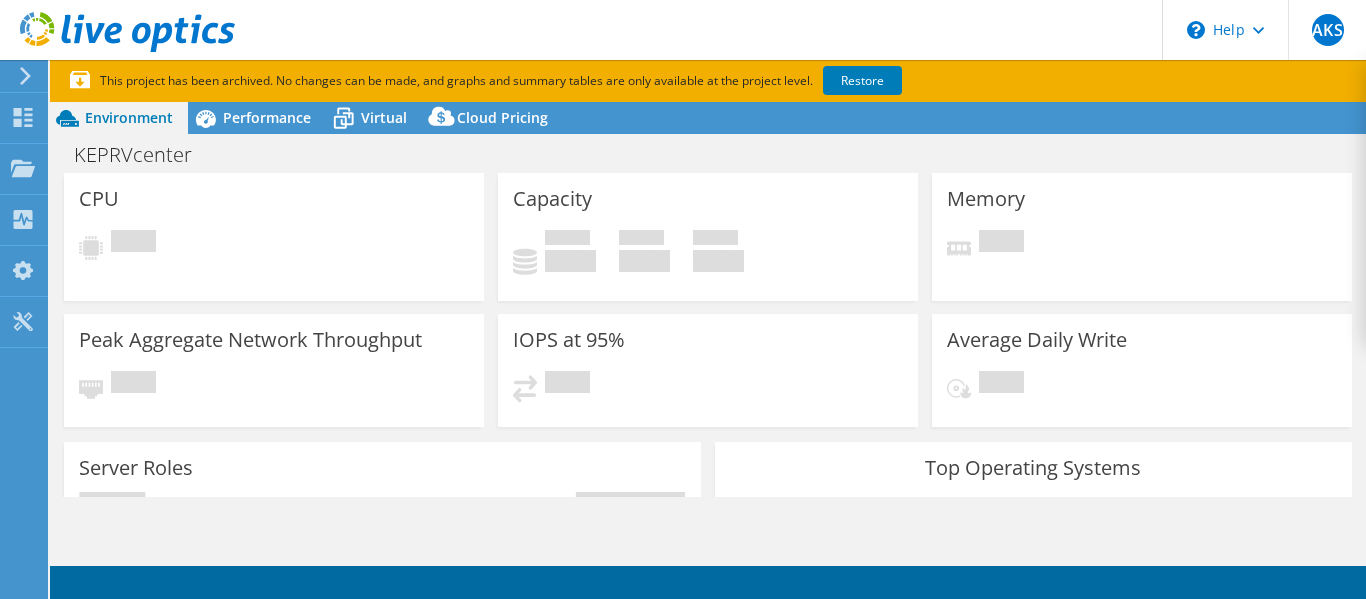 scroll, scrollTop: 0, scrollLeft: 0, axis: both 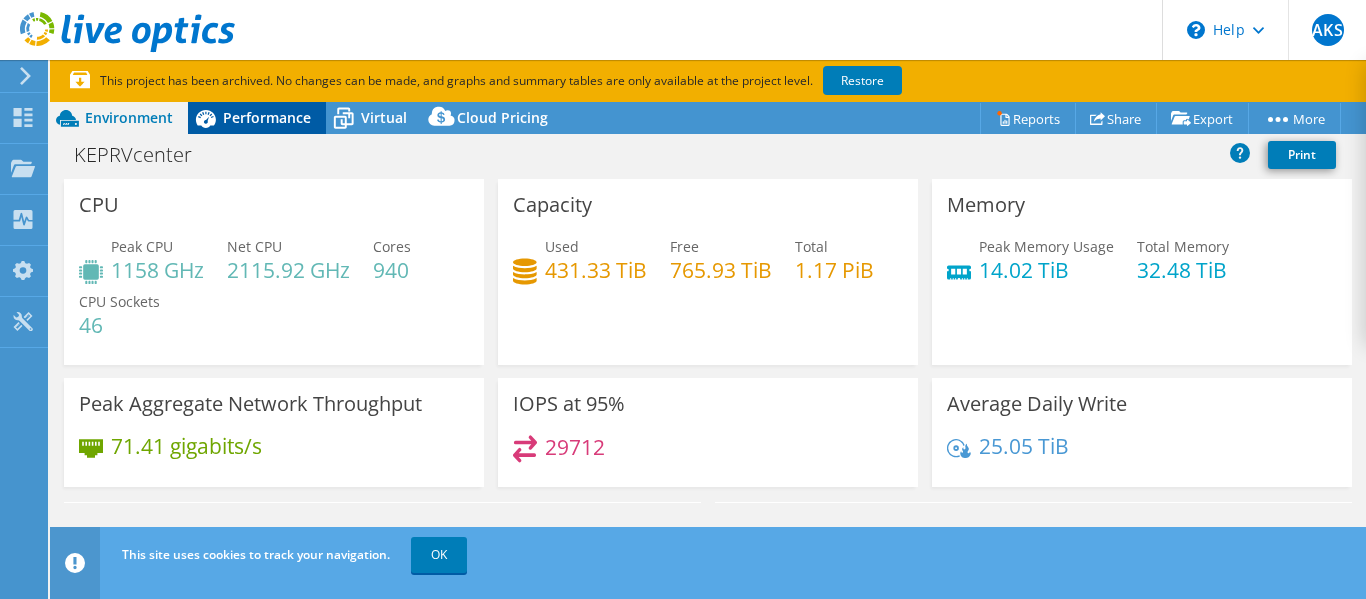 click on "Performance" at bounding box center (257, 118) 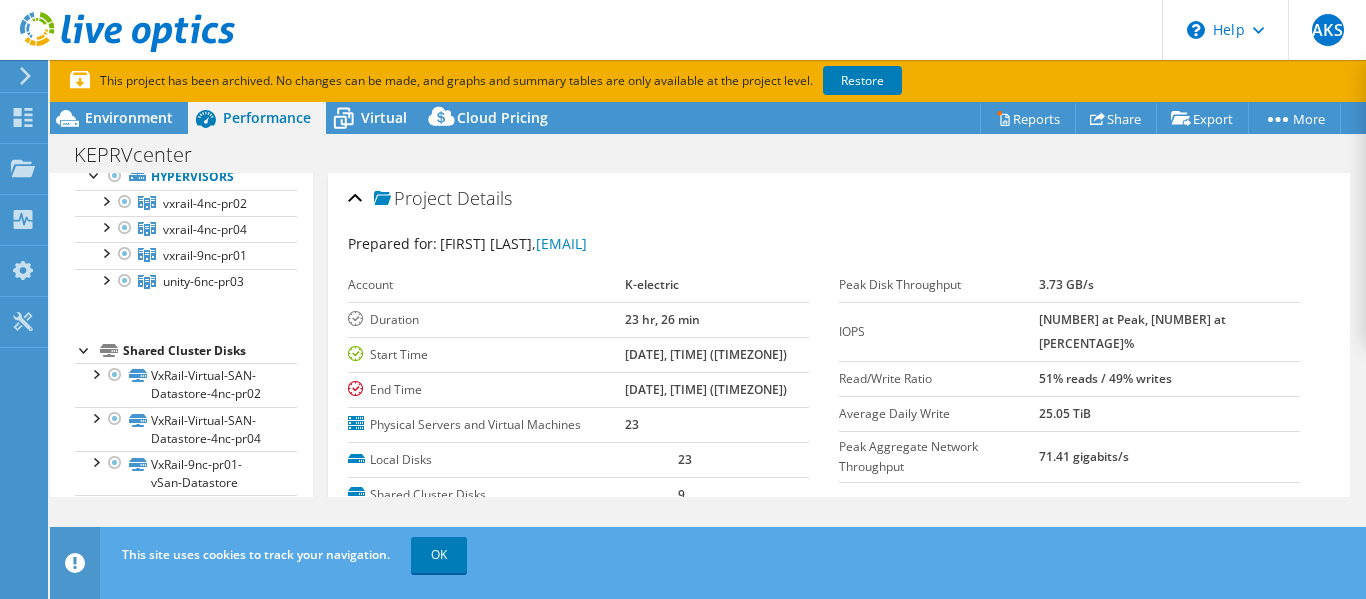 scroll, scrollTop: 124, scrollLeft: 0, axis: vertical 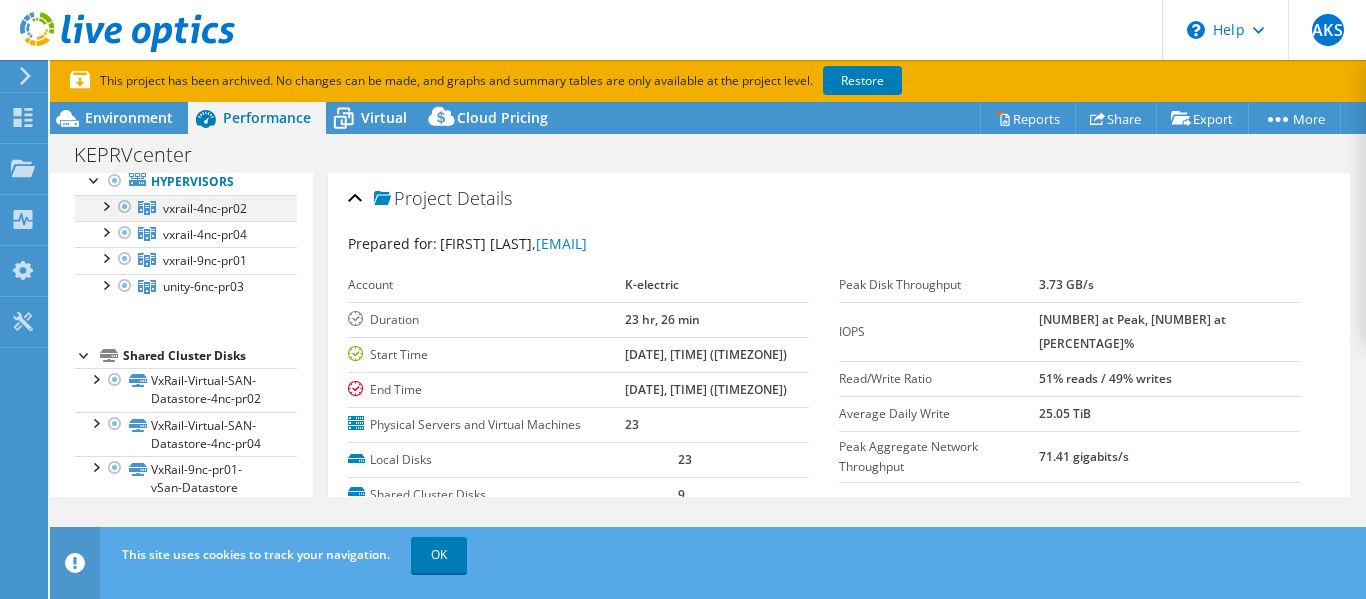 click at bounding box center (105, 205) 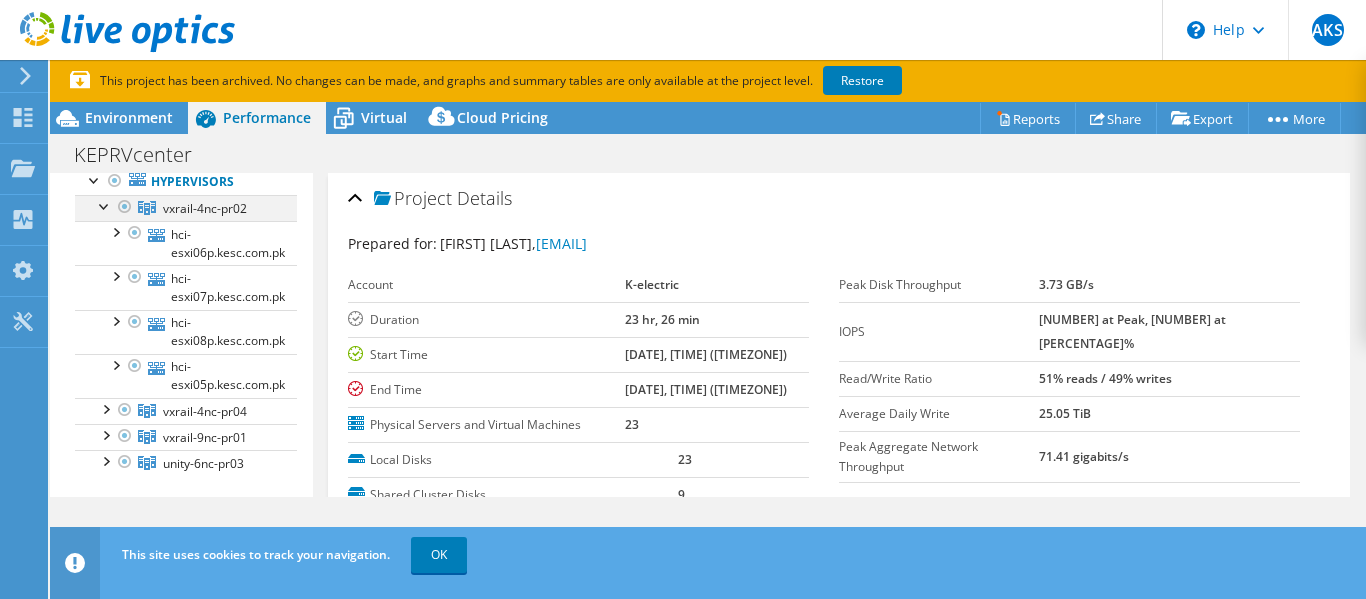 click at bounding box center (105, 205) 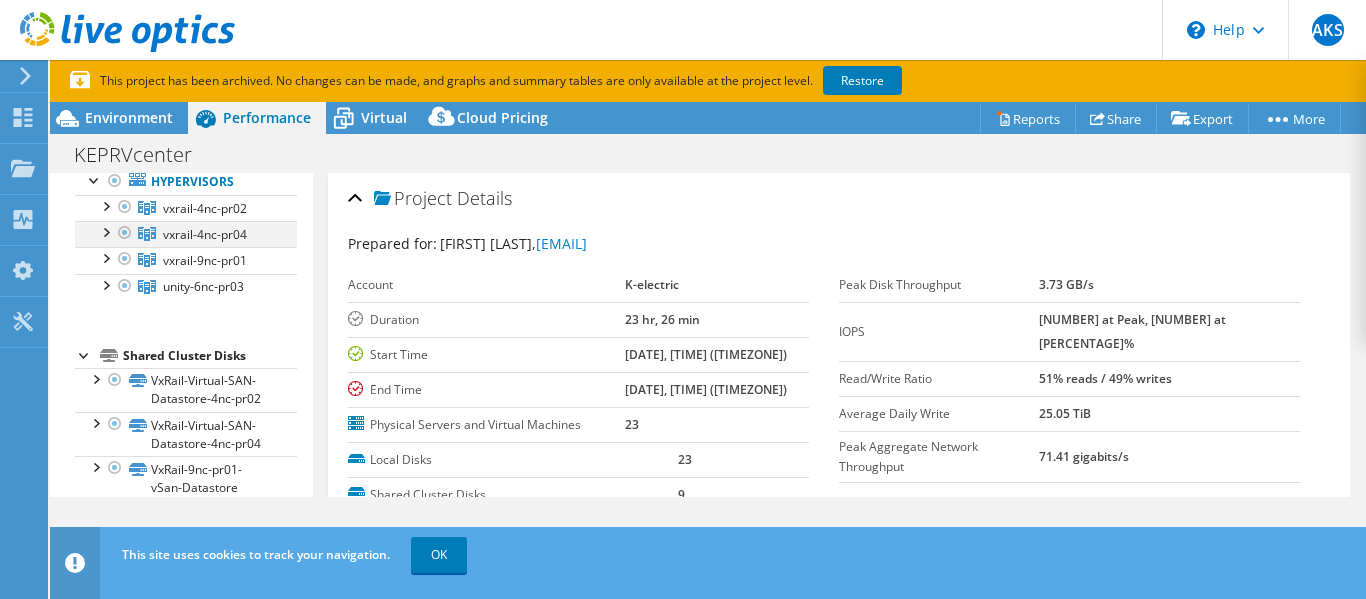 click at bounding box center (105, 231) 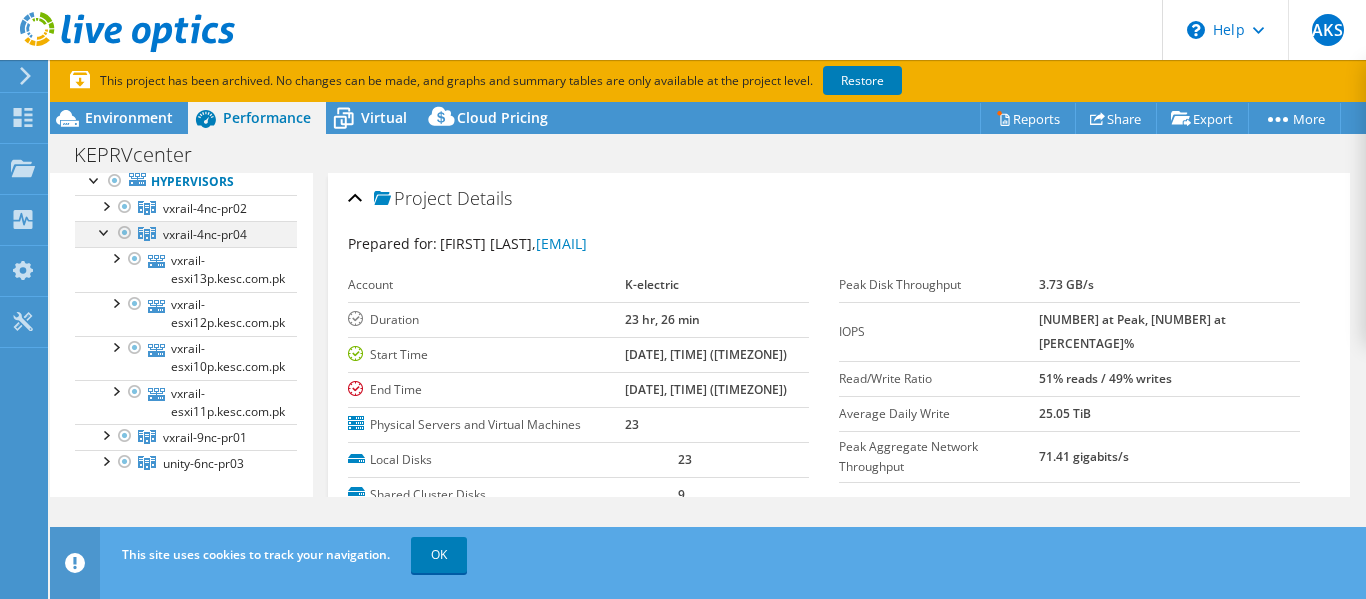 click at bounding box center (105, 231) 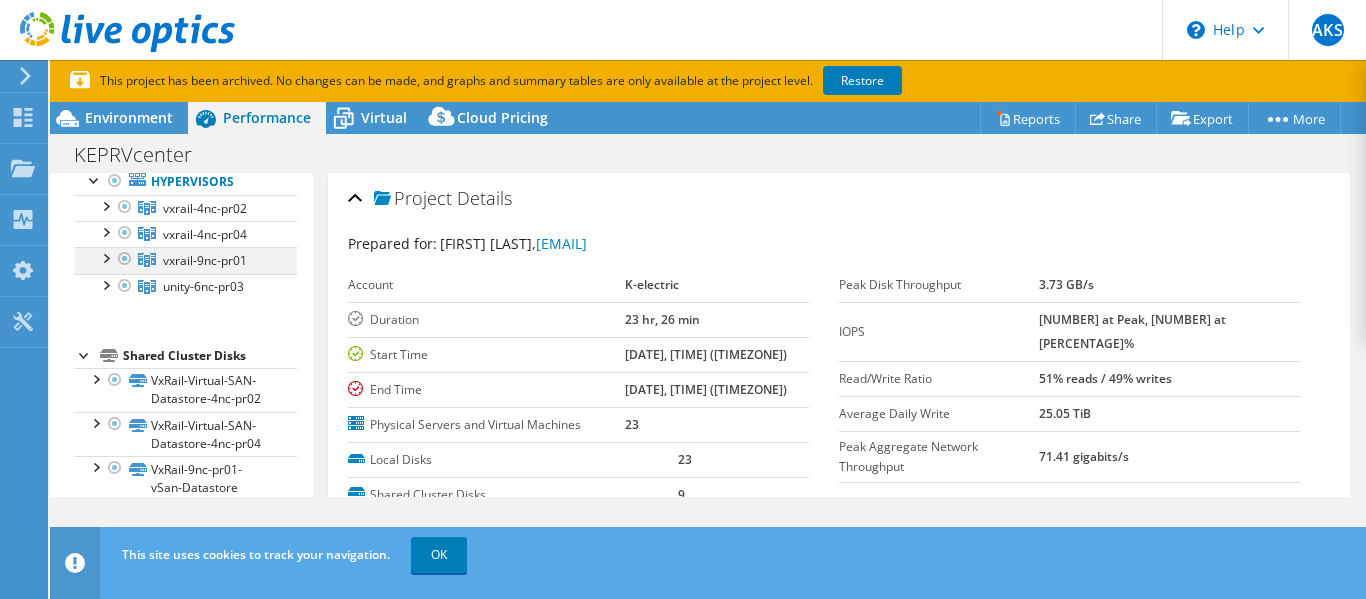 click at bounding box center (105, 257) 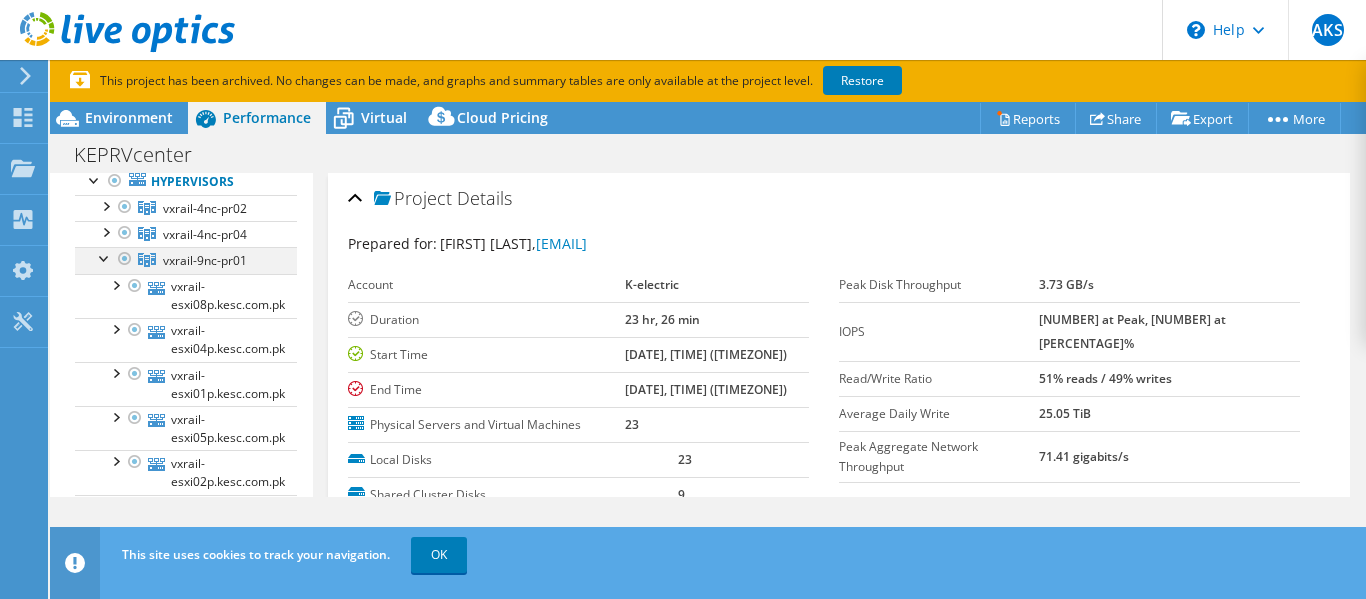 click at bounding box center [105, 257] 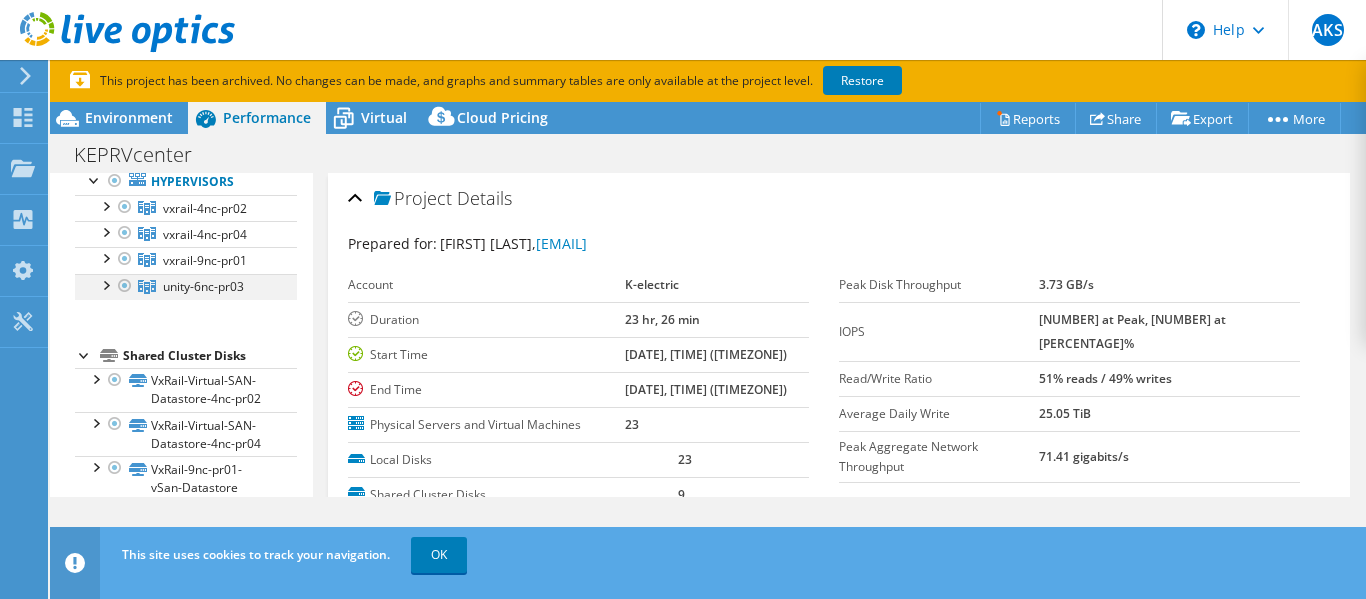 click at bounding box center [105, 284] 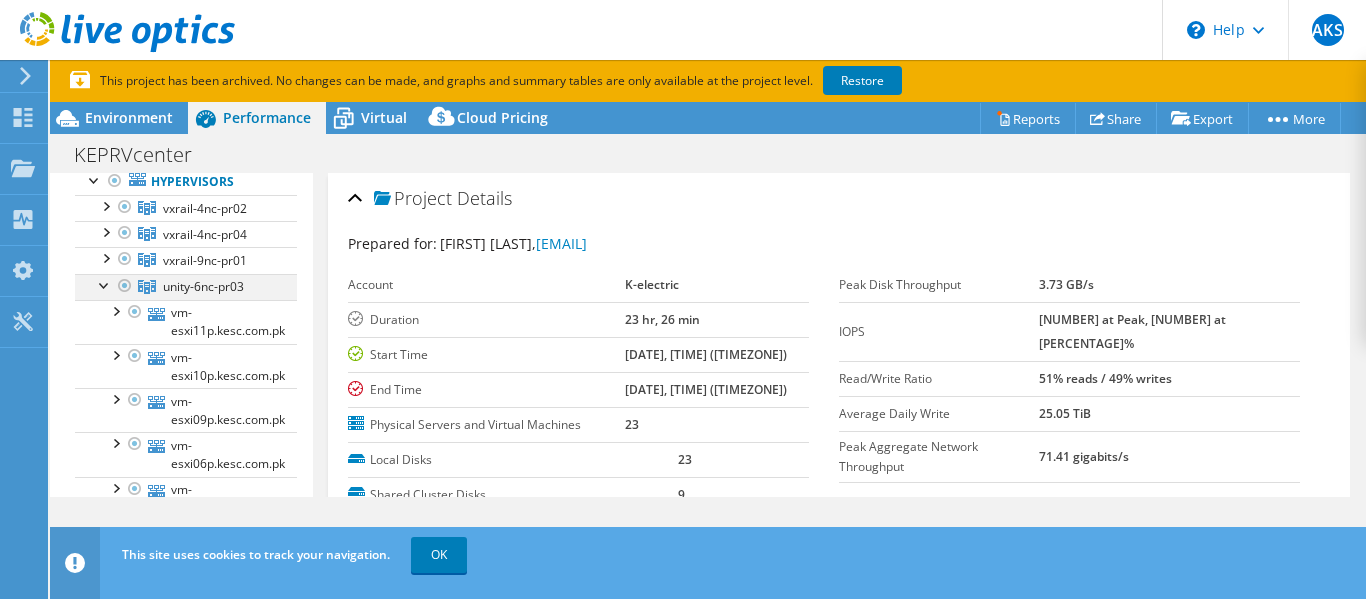 click at bounding box center (105, 284) 